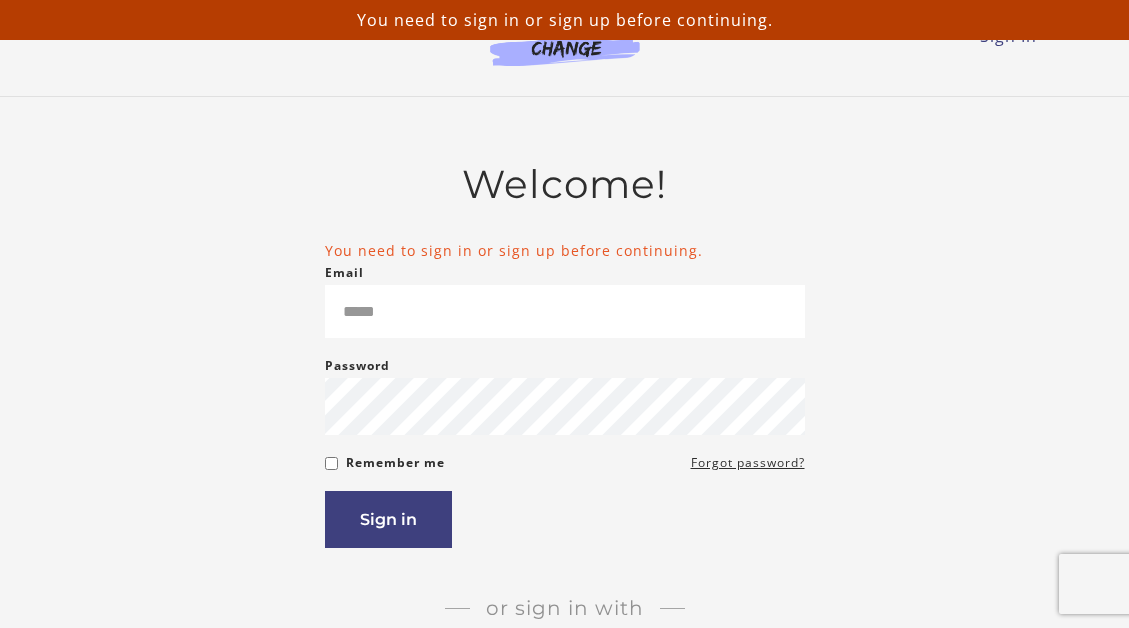 scroll, scrollTop: 0, scrollLeft: 0, axis: both 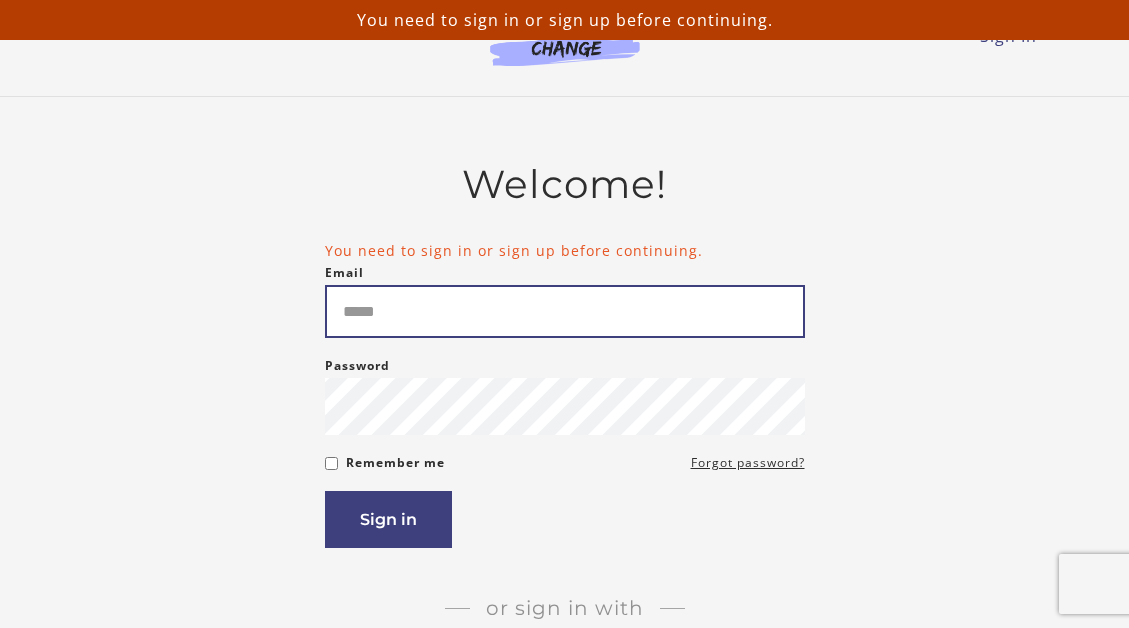 click on "Email" at bounding box center (565, 311) 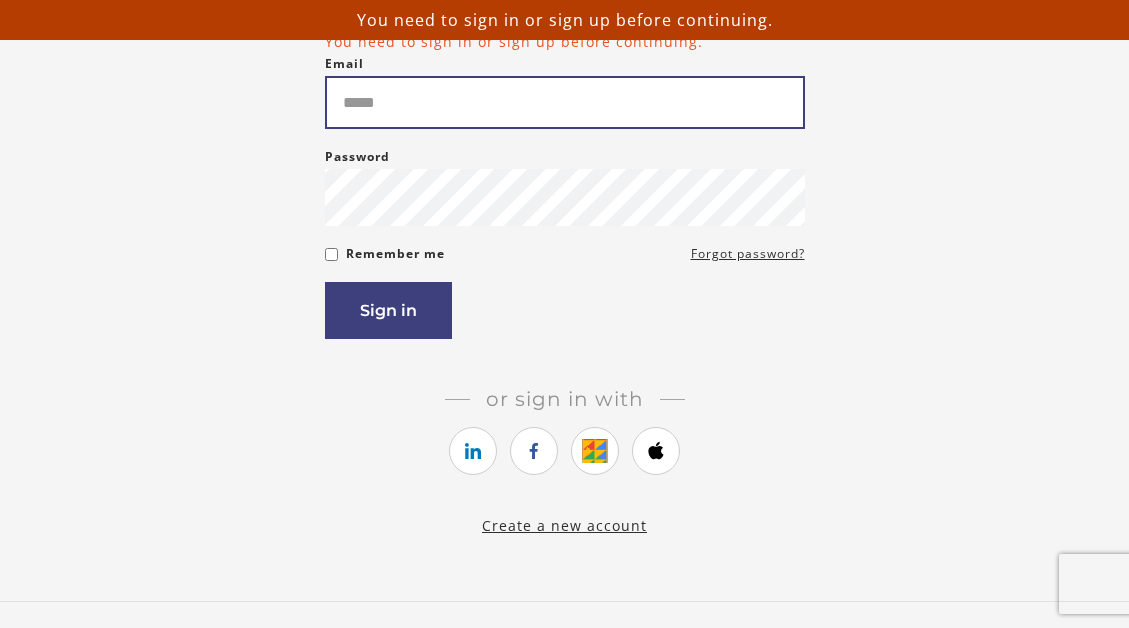 scroll, scrollTop: 210, scrollLeft: 0, axis: vertical 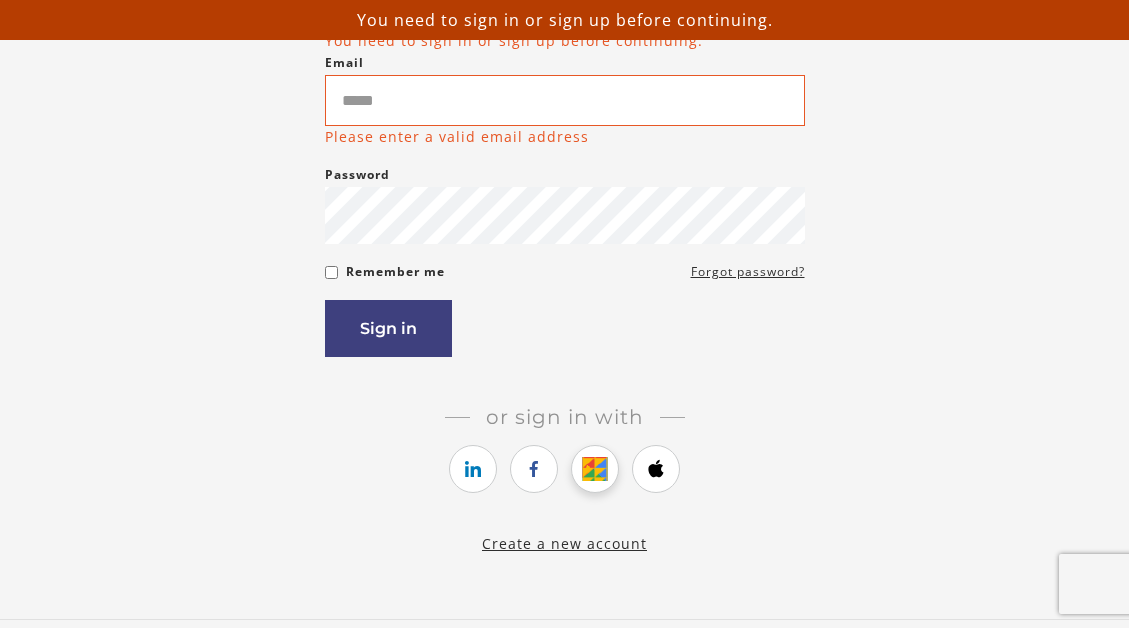 click at bounding box center [595, 469] 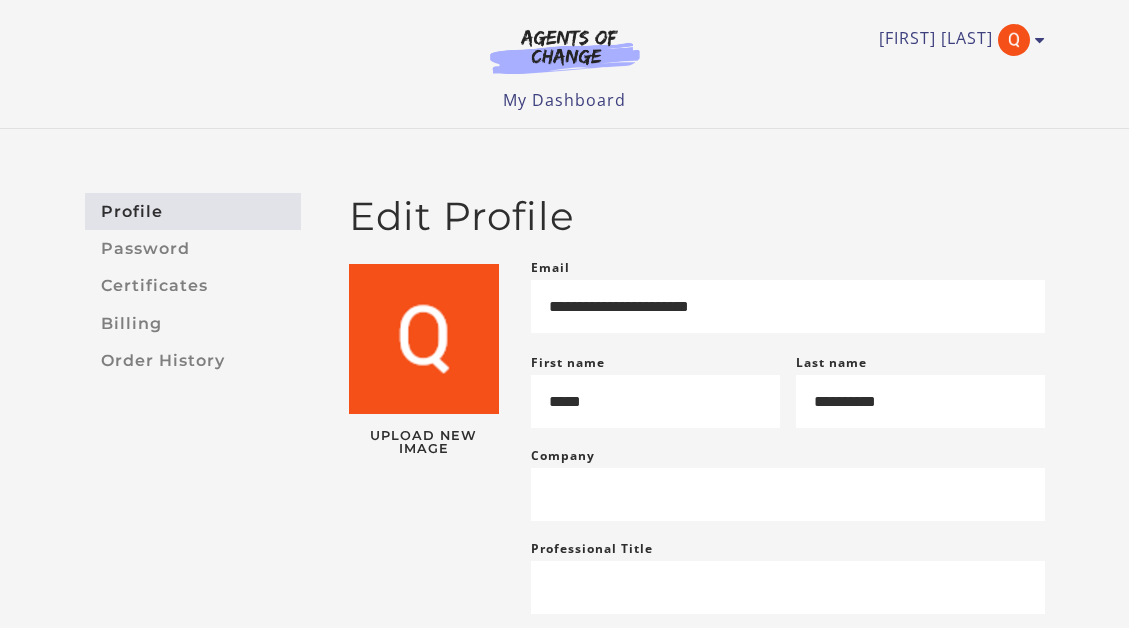 scroll, scrollTop: 0, scrollLeft: 0, axis: both 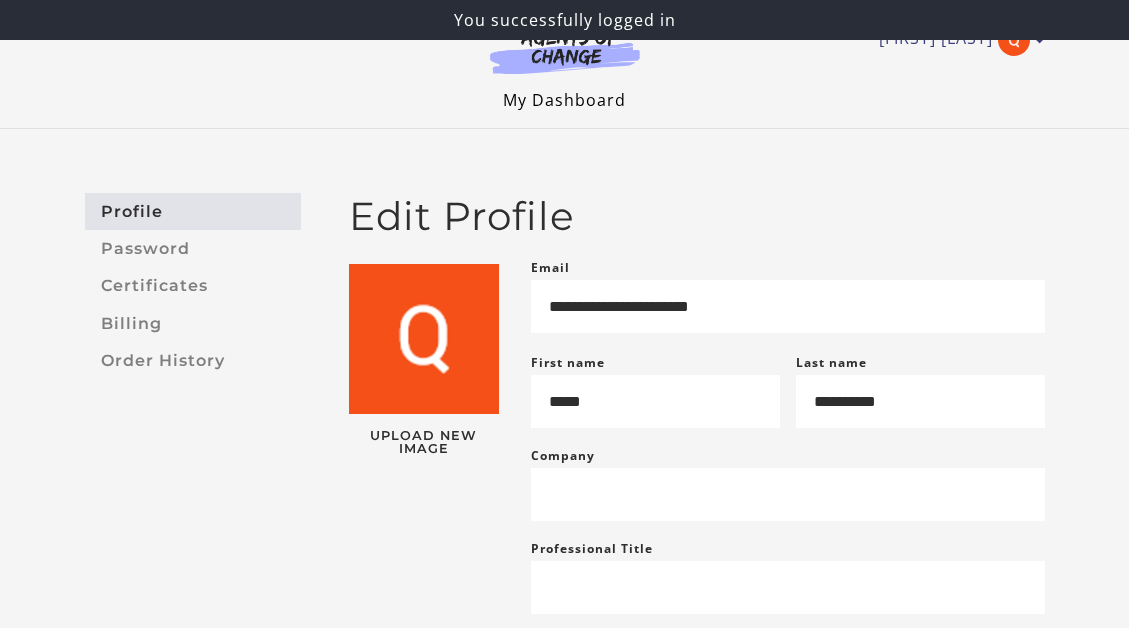 click on "My Dashboard" at bounding box center (564, 100) 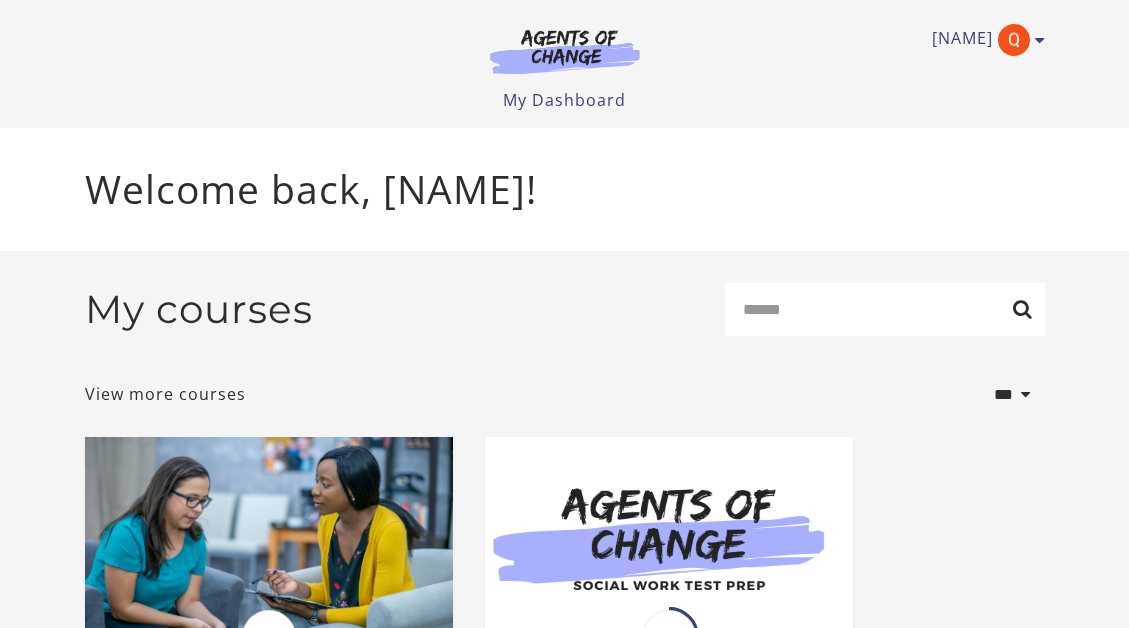 scroll, scrollTop: 0, scrollLeft: 0, axis: both 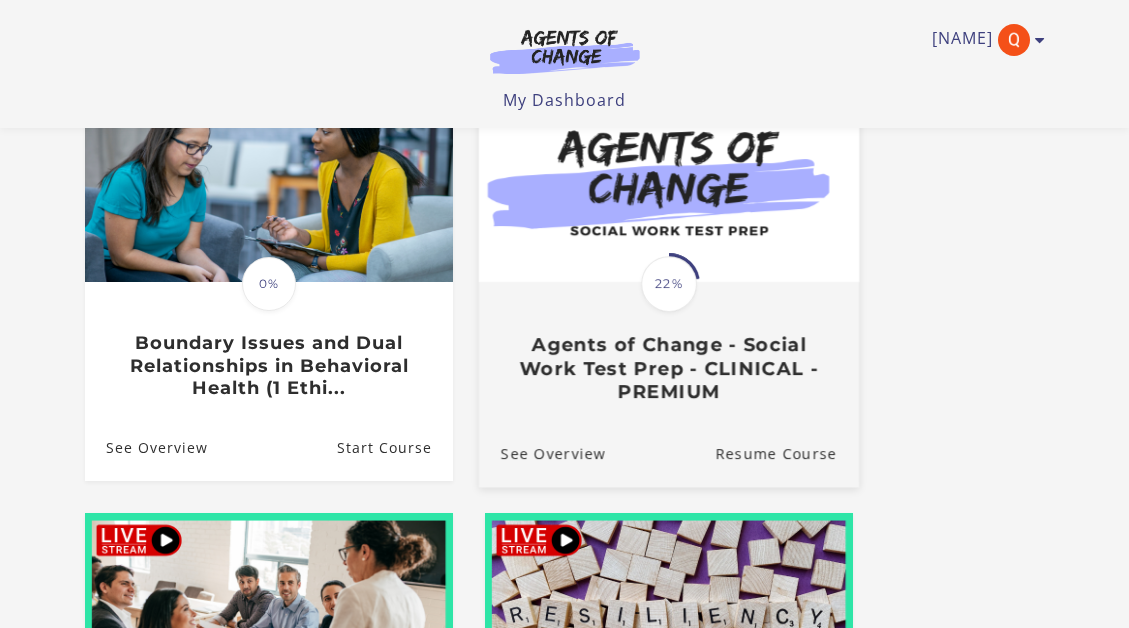 click on "Agents of Change - Social Work Test Prep - CLINICAL - PREMIUM" at bounding box center (668, 369) 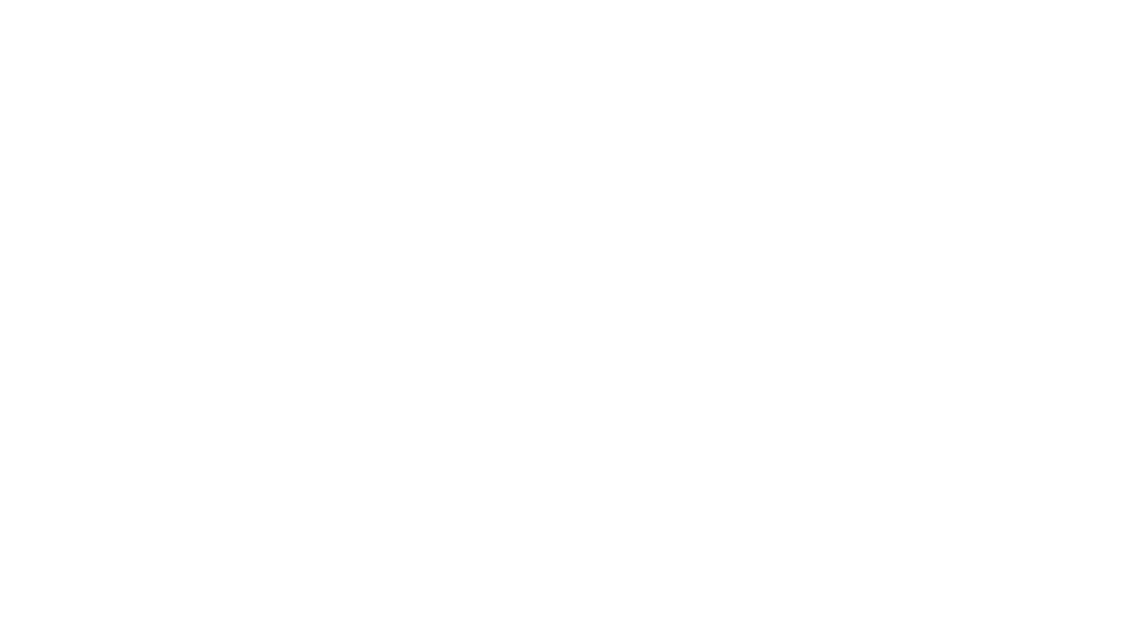 scroll, scrollTop: 0, scrollLeft: 0, axis: both 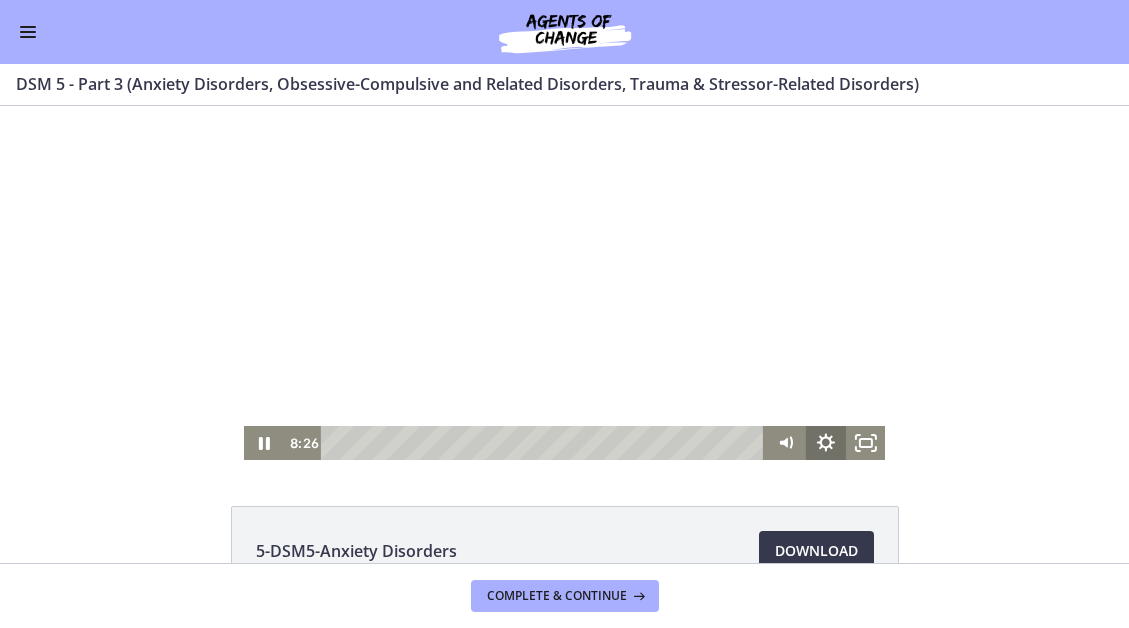 click 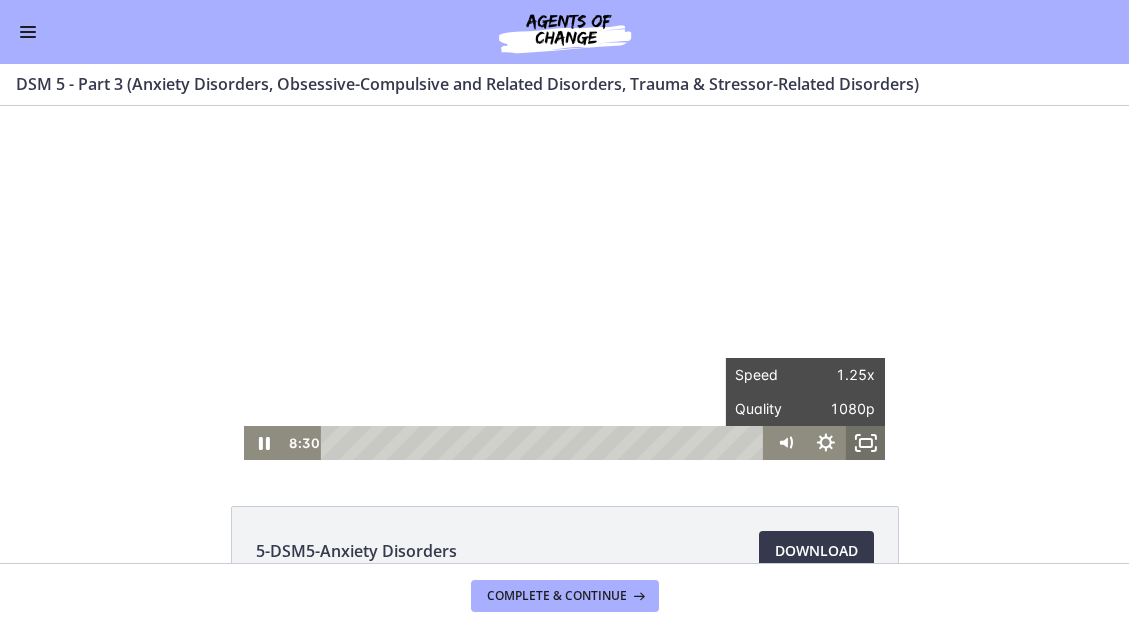 click 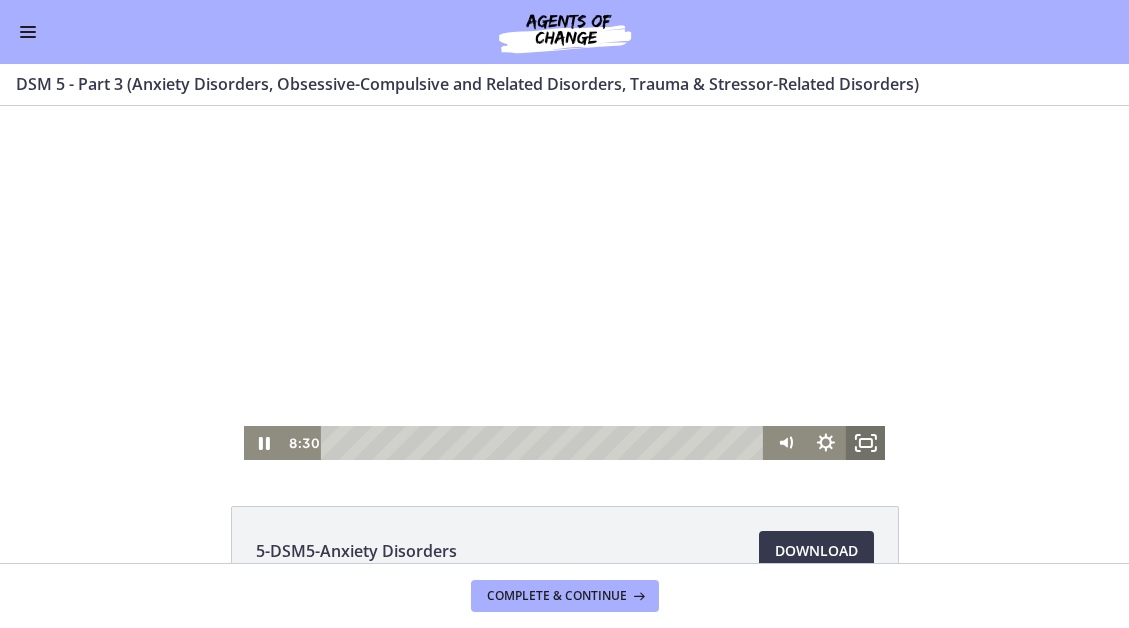 scroll, scrollTop: 0, scrollLeft: 0, axis: both 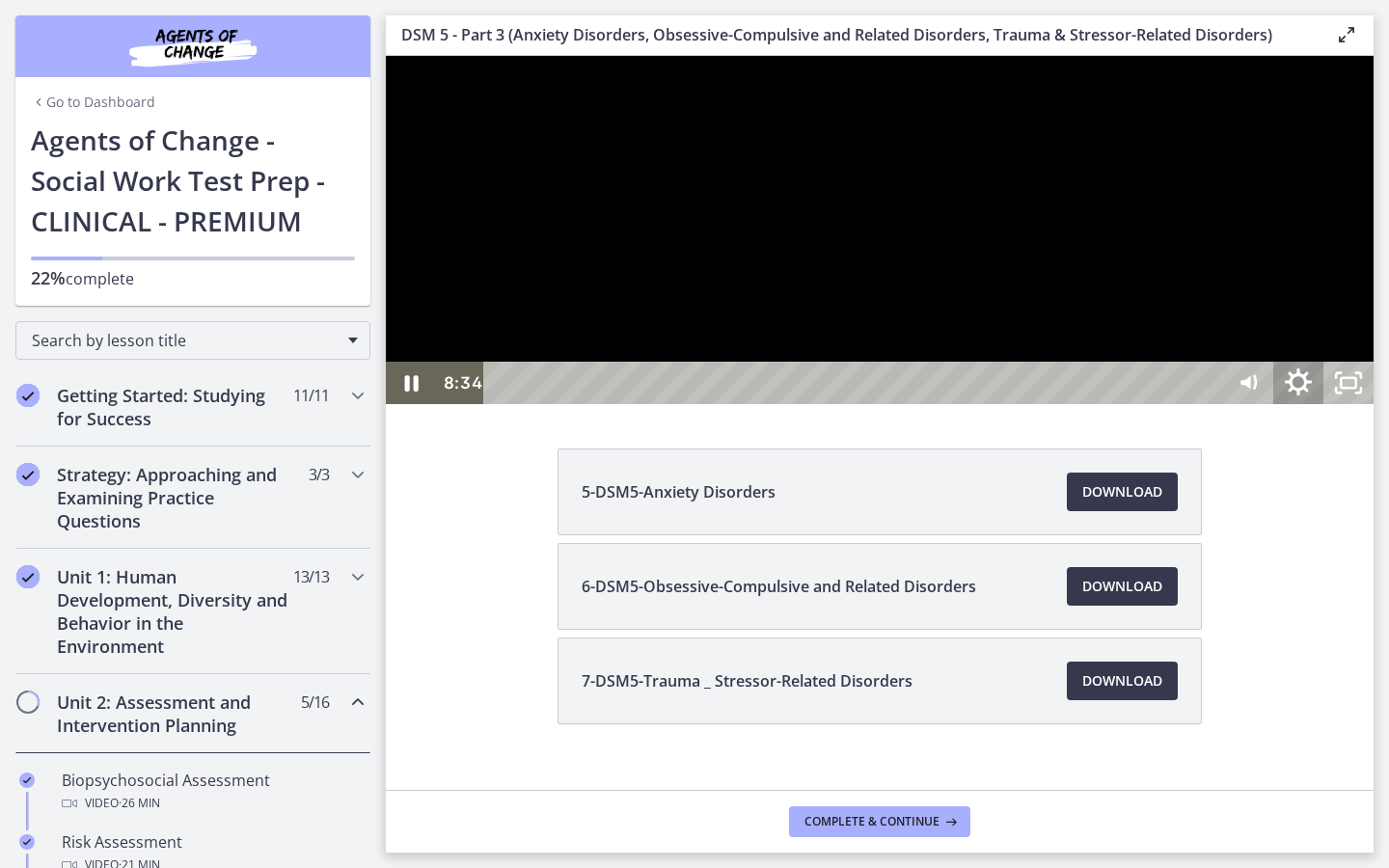 click 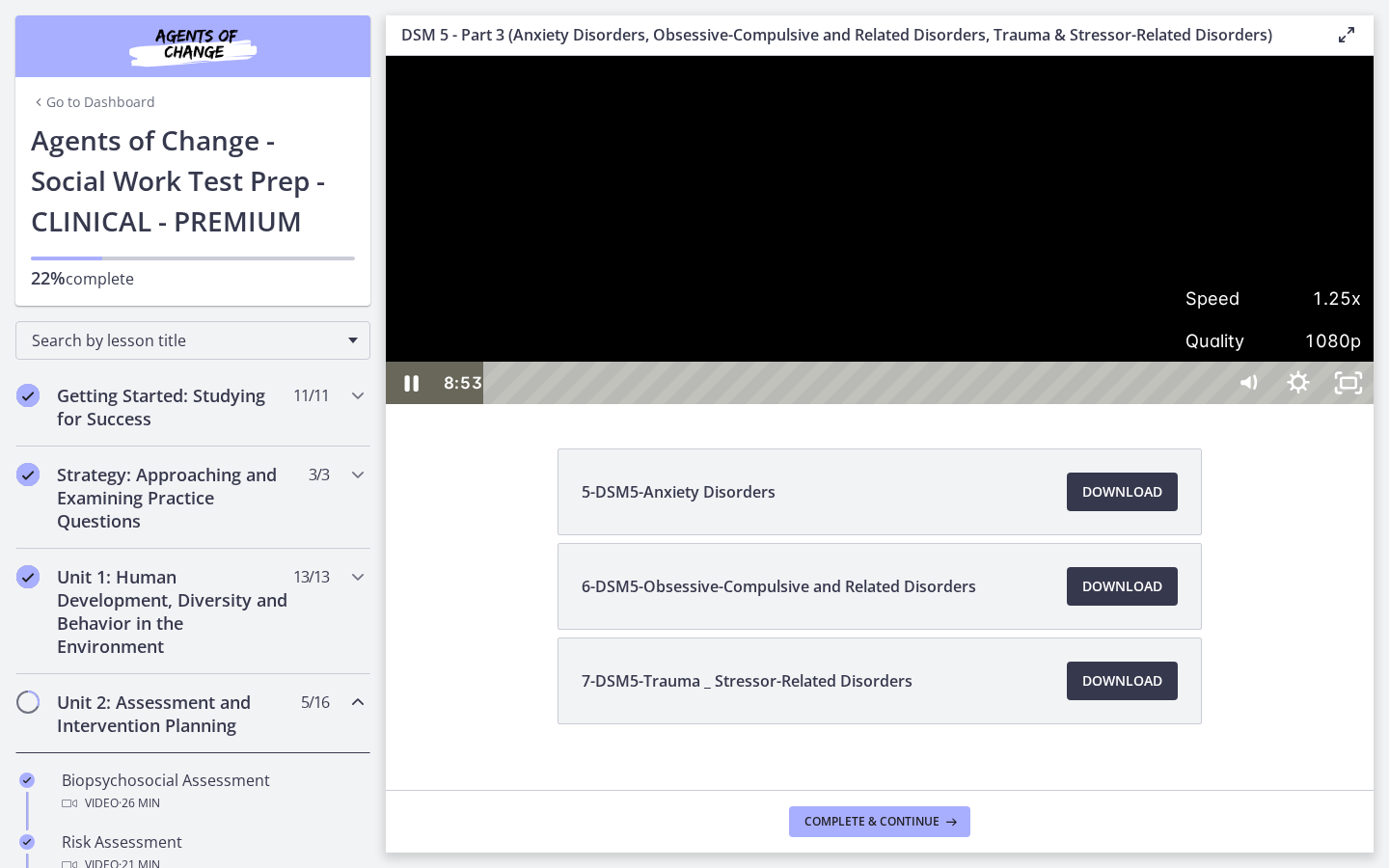type 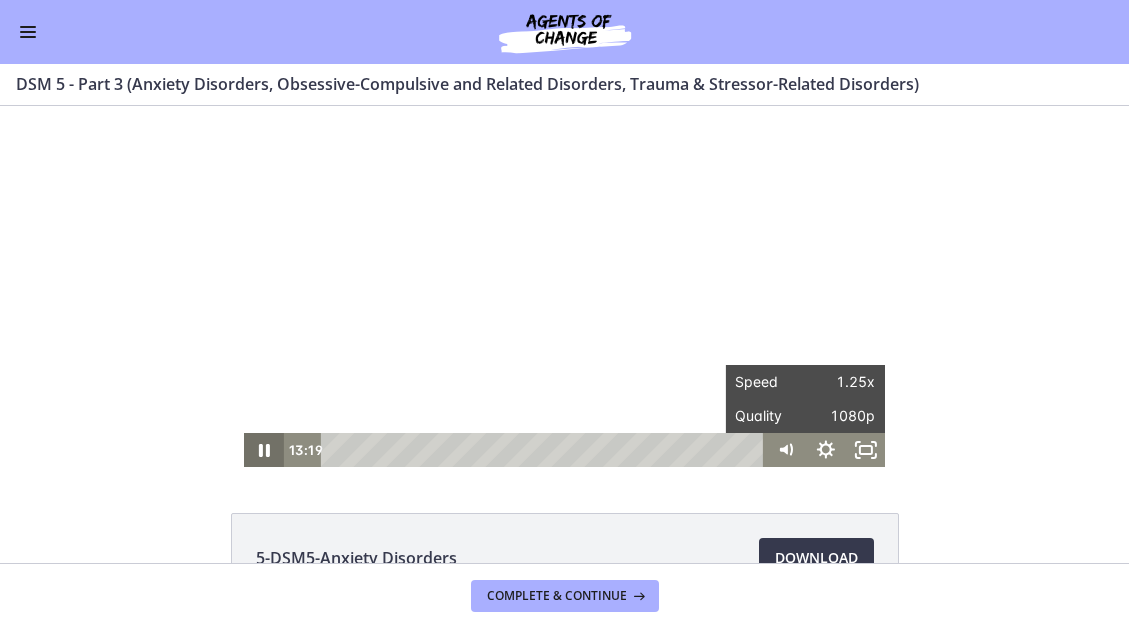 click 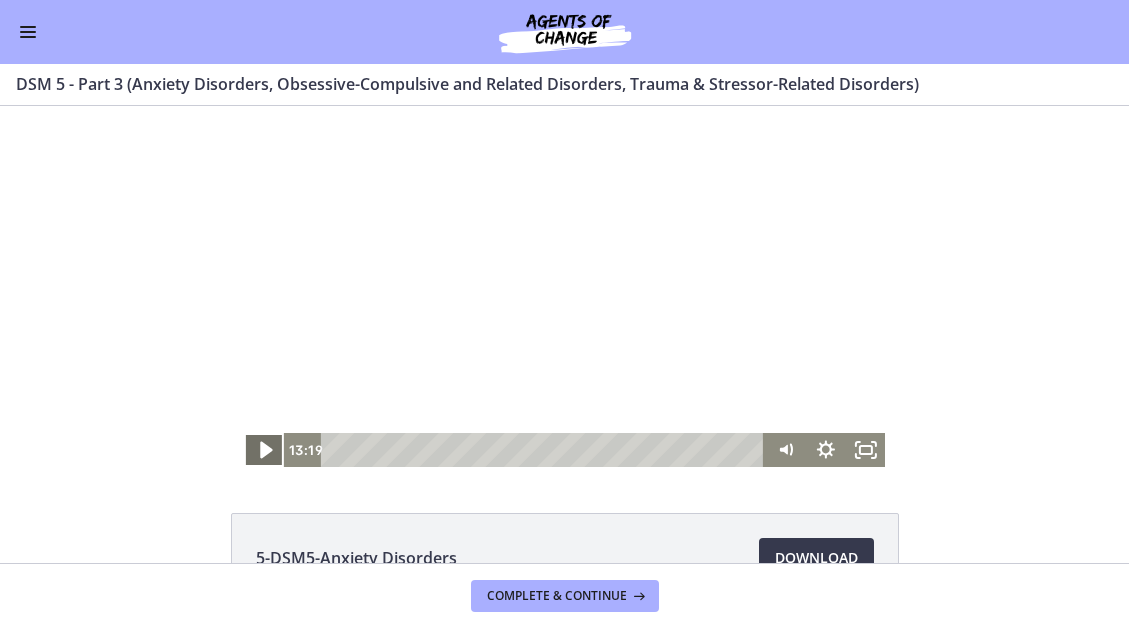 click 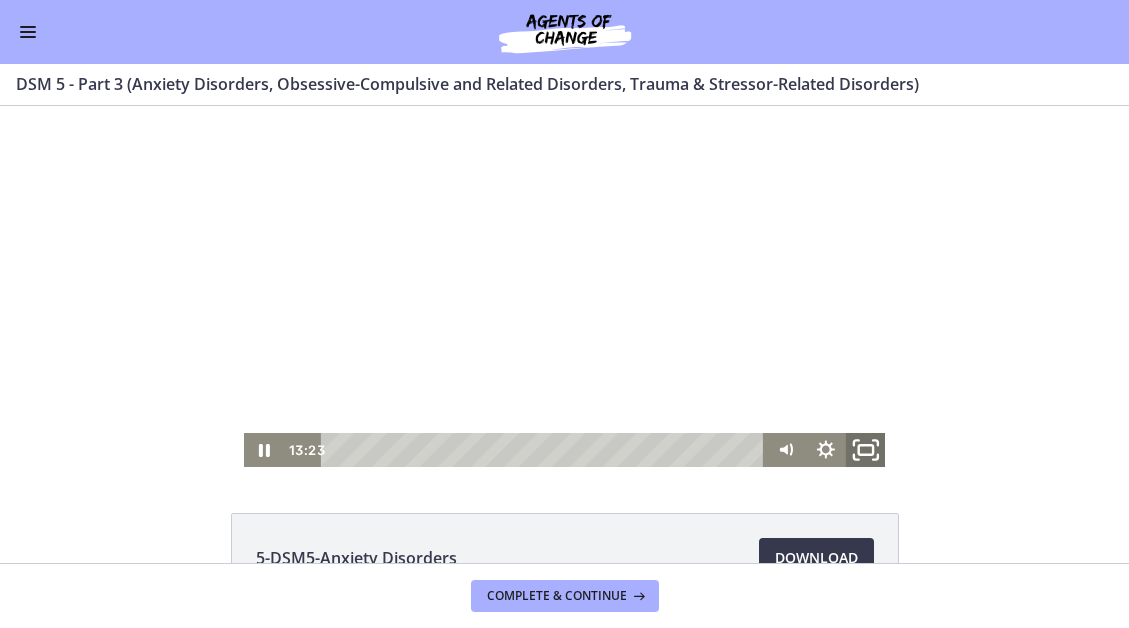 click 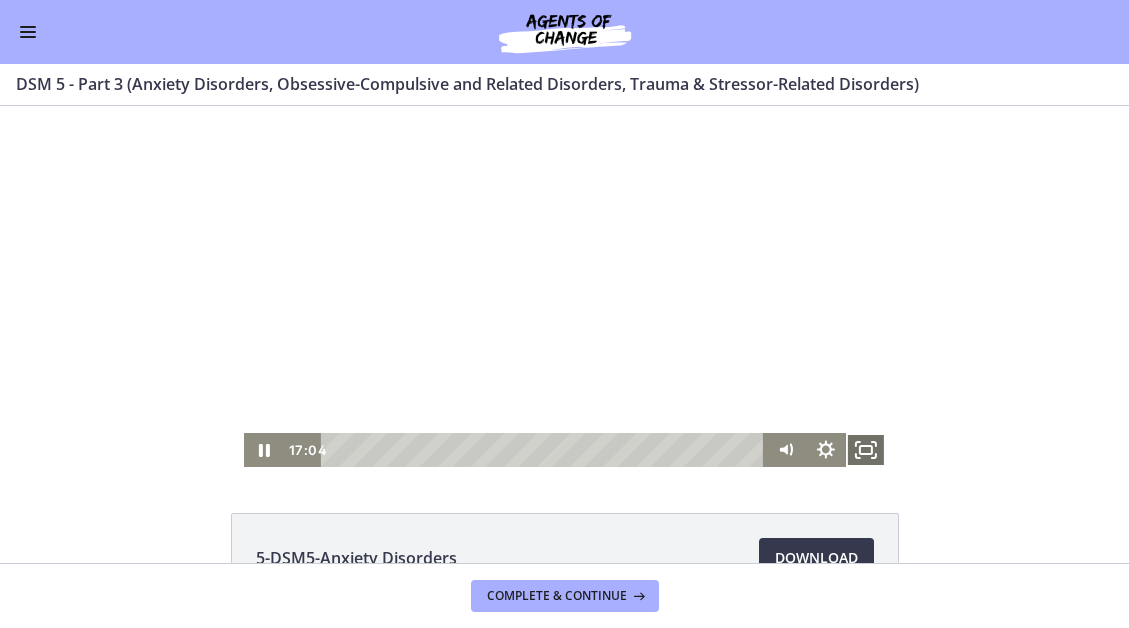 click 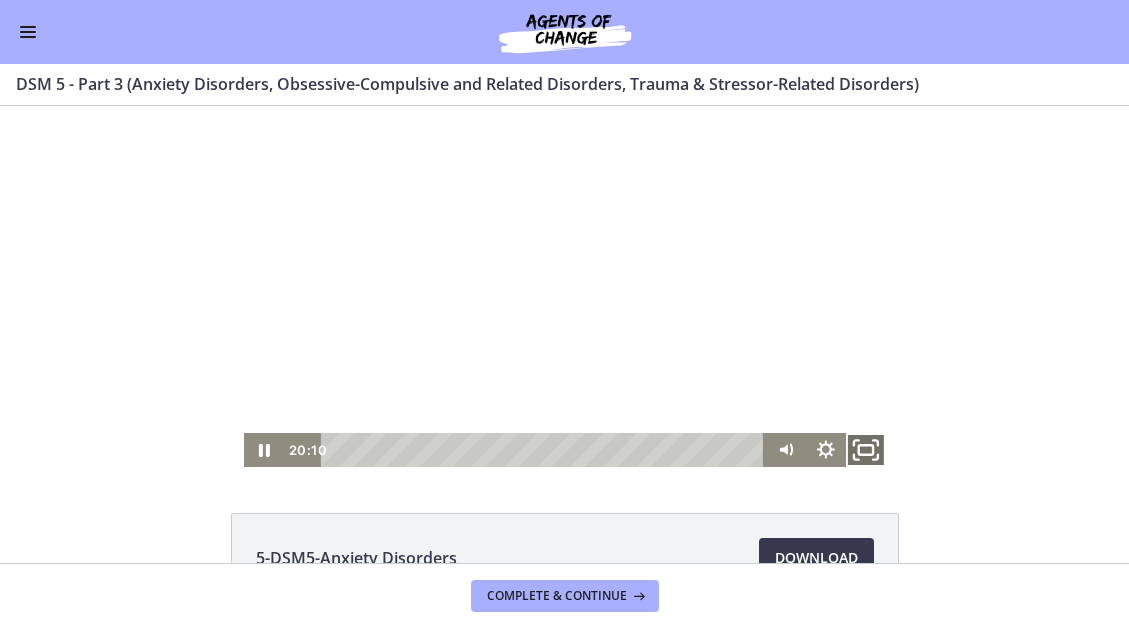 click 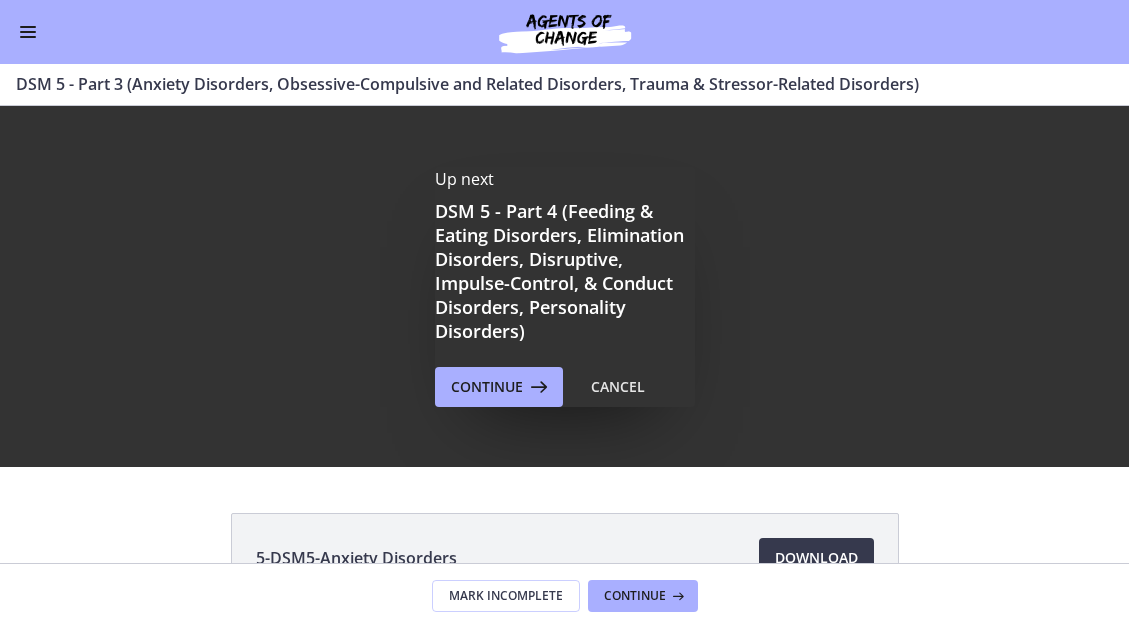 scroll, scrollTop: 0, scrollLeft: 0, axis: both 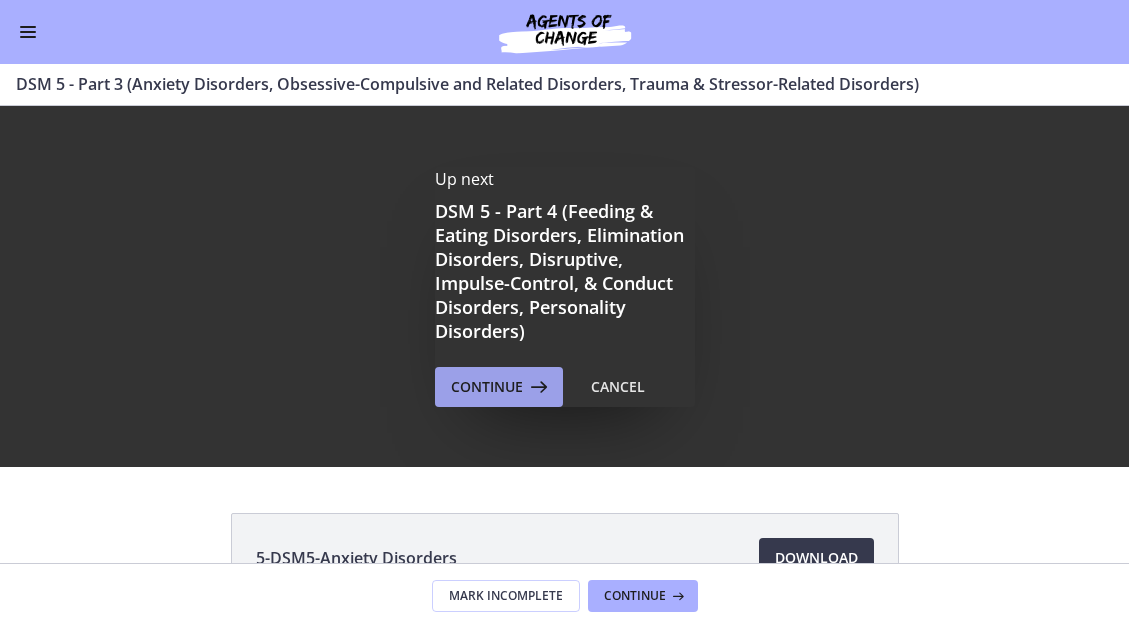 click on "Continue" at bounding box center (487, 387) 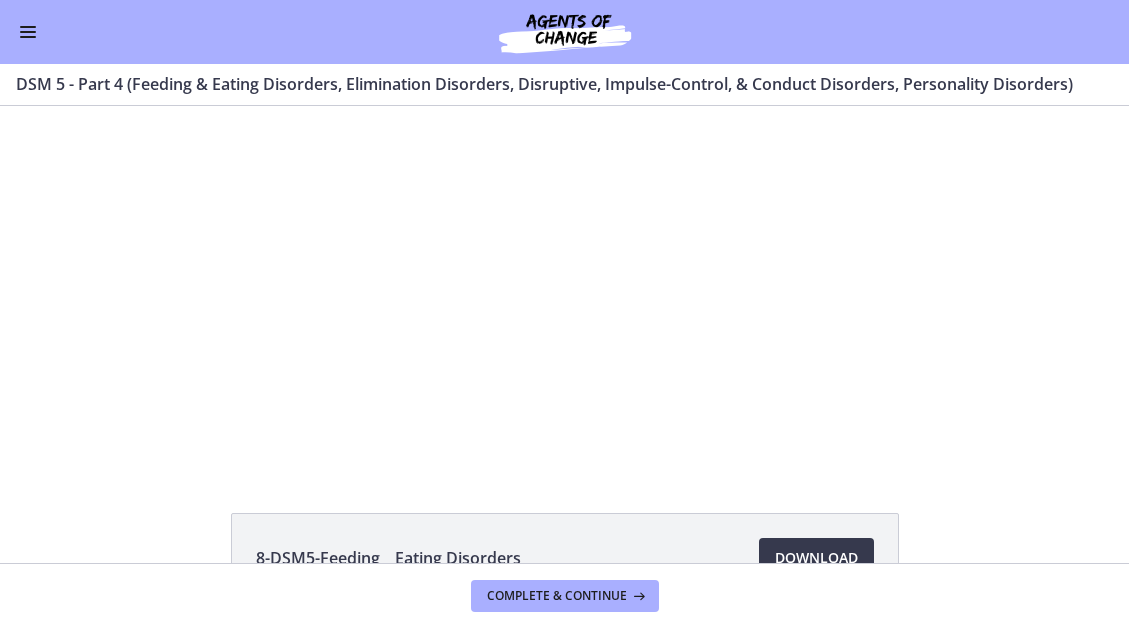 scroll, scrollTop: 0, scrollLeft: 0, axis: both 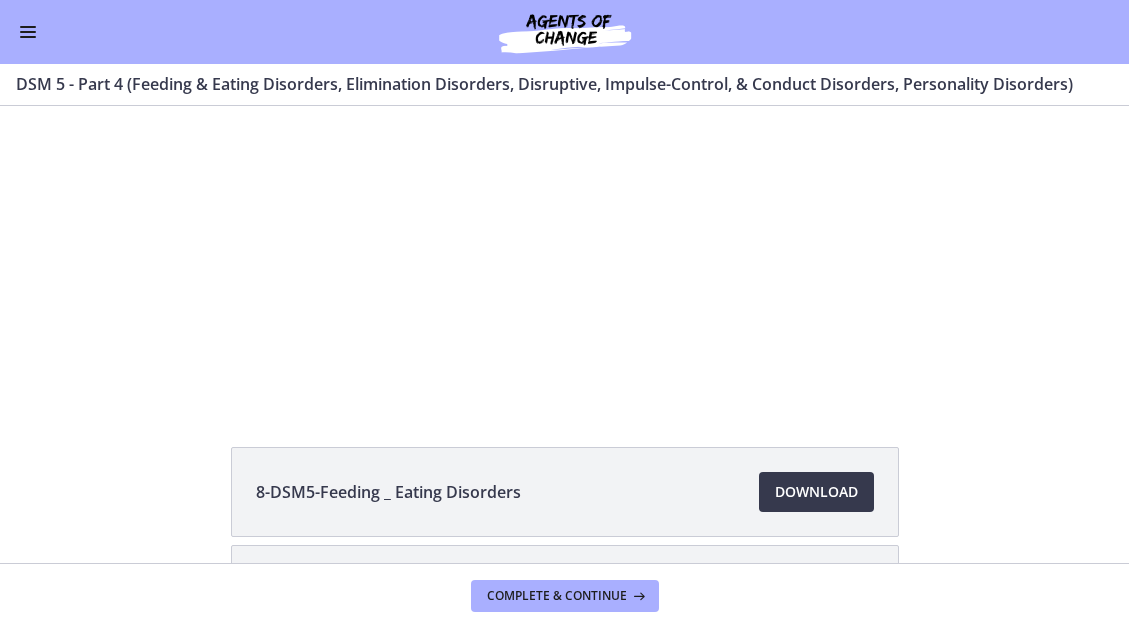 click at bounding box center [28, 32] 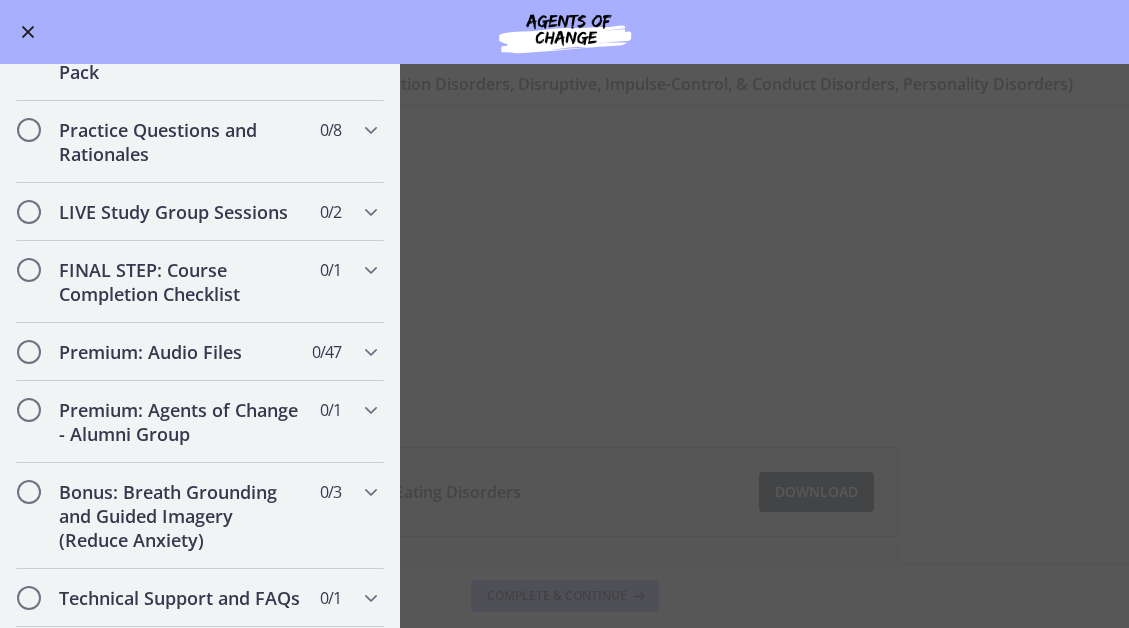 scroll, scrollTop: 2246, scrollLeft: 0, axis: vertical 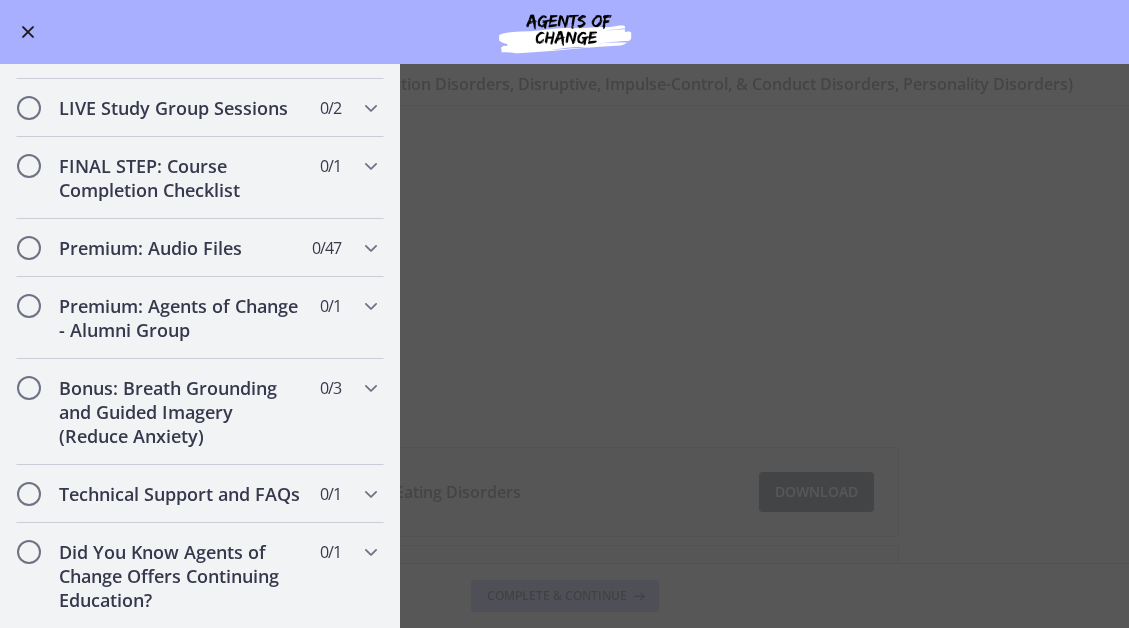 click on "DSM 5 - Part 4 (Feeding & Eating Disorders, Elimination Disorders, Disruptive, Impulse-Control, & Conduct Disorders, Personality Disorders)
Enable fullscreen
8-DSM5-Feeding _ Eating Disorders
Download
Opens in a new window
9-DSM5-Elimination Disorders
Download" at bounding box center (564, 346) 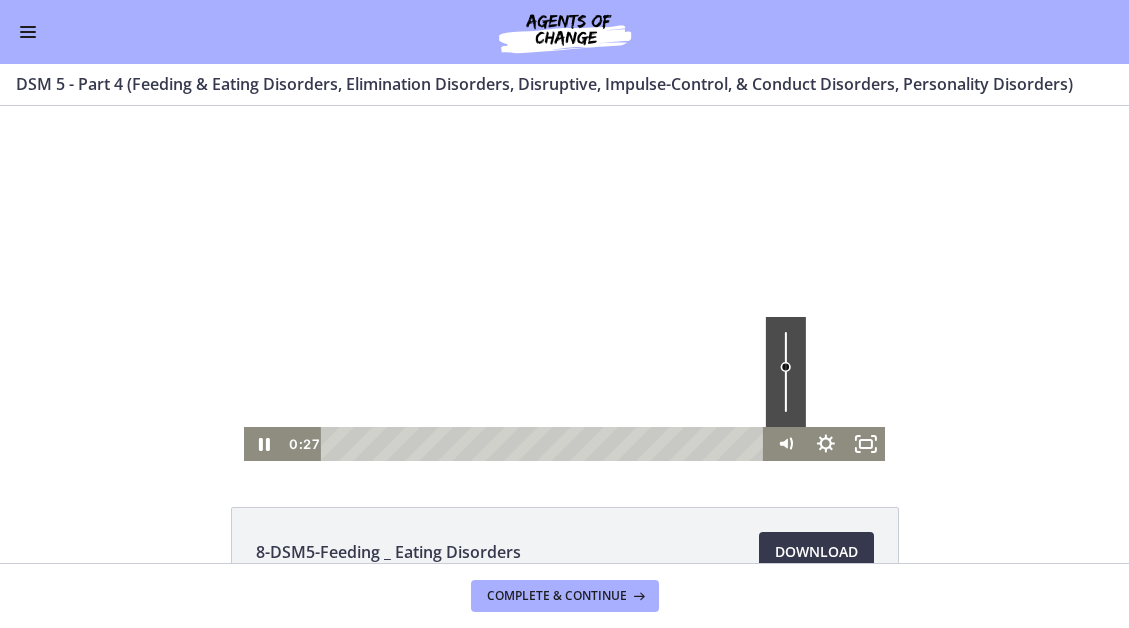 scroll, scrollTop: 0, scrollLeft: 0, axis: both 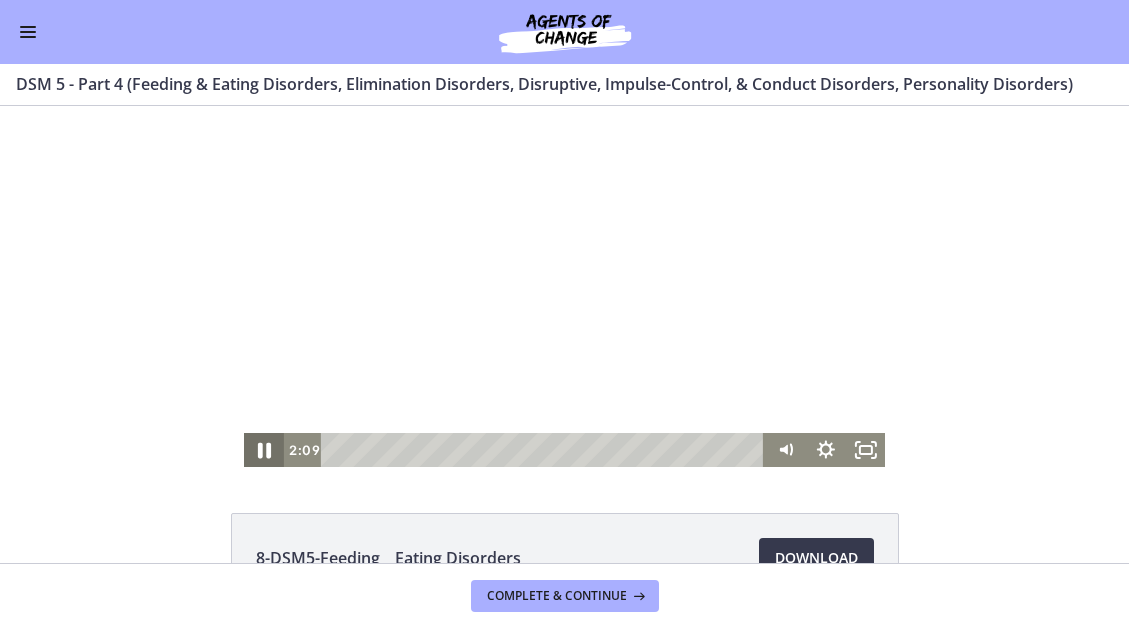 click 